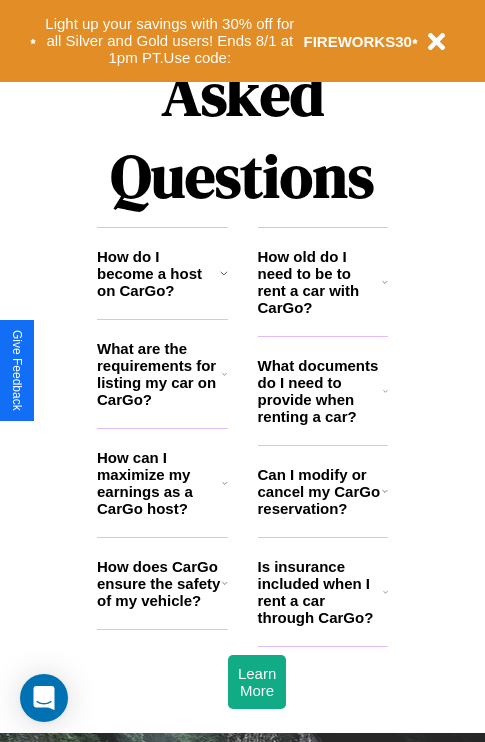 scroll, scrollTop: 2423, scrollLeft: 0, axis: vertical 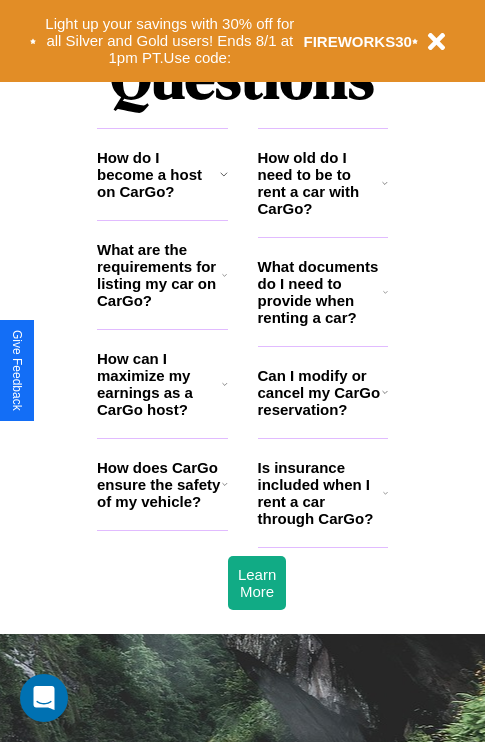 click 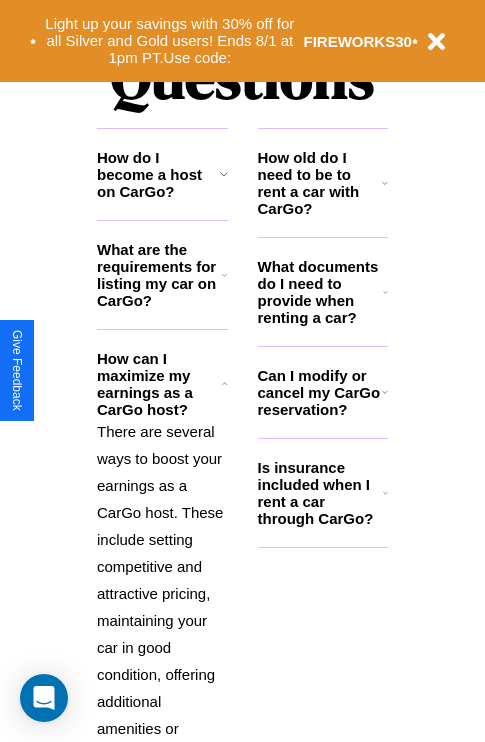 click on "Is insurance included when I rent a car through CarGo?" at bounding box center (320, 493) 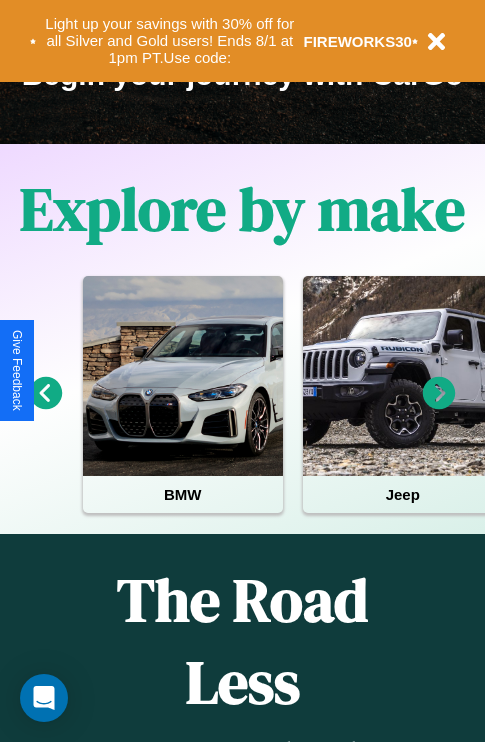scroll, scrollTop: 308, scrollLeft: 0, axis: vertical 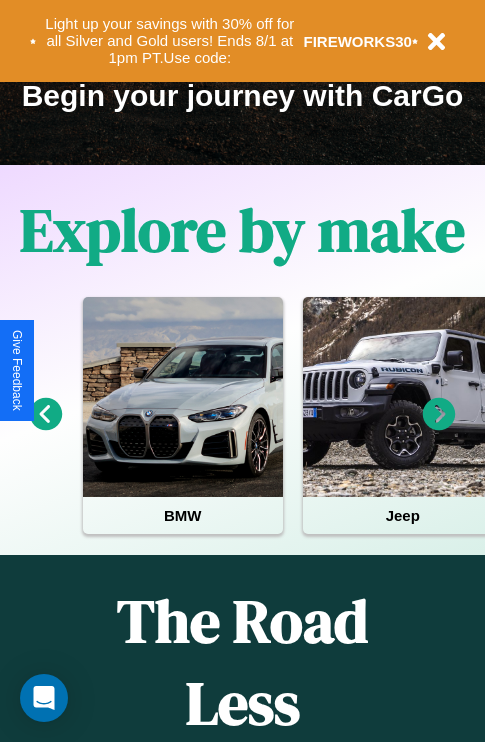 click 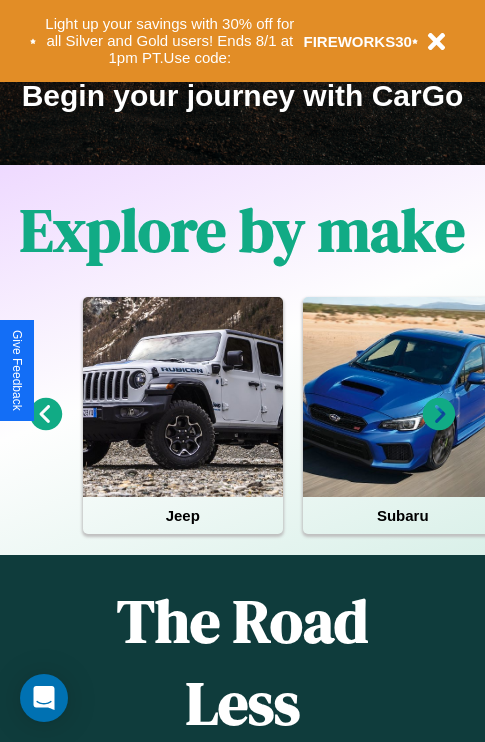 click 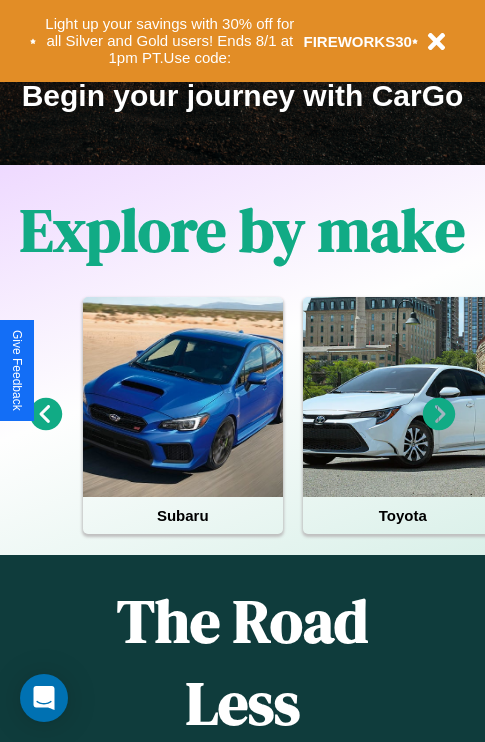 click 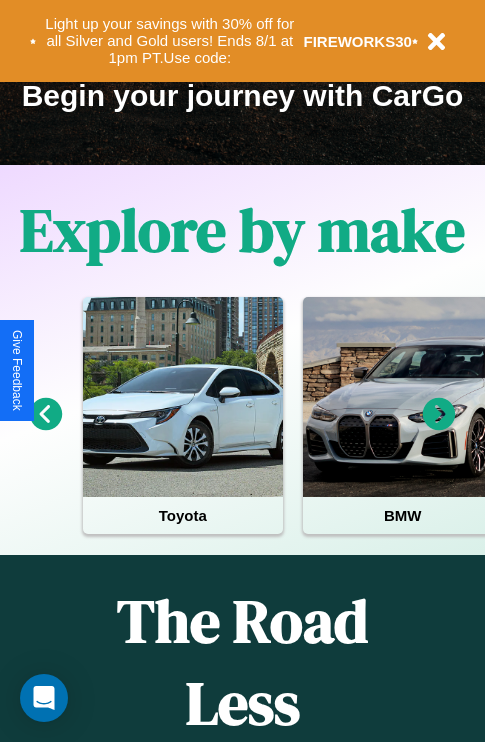 click 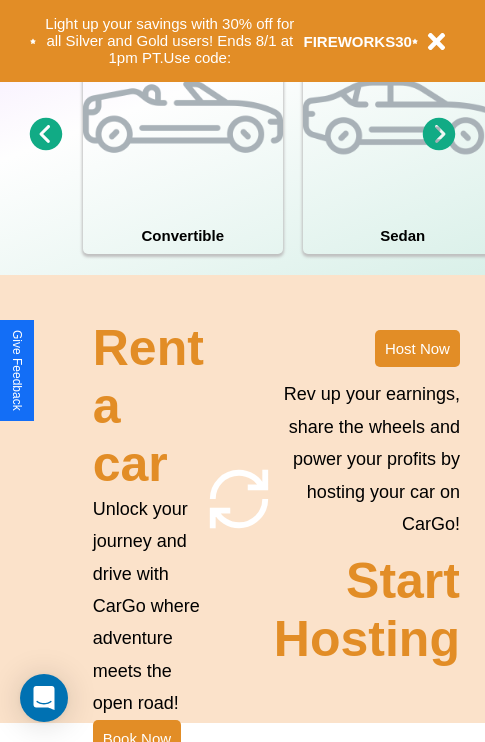 scroll, scrollTop: 1558, scrollLeft: 0, axis: vertical 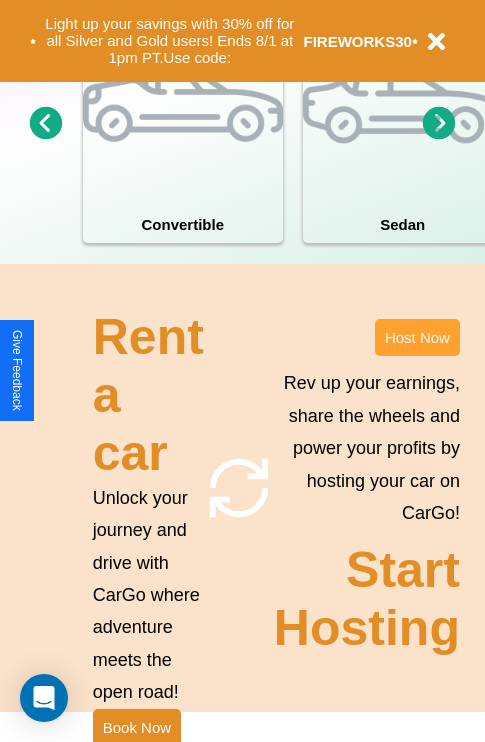 click on "Host Now" at bounding box center (417, 337) 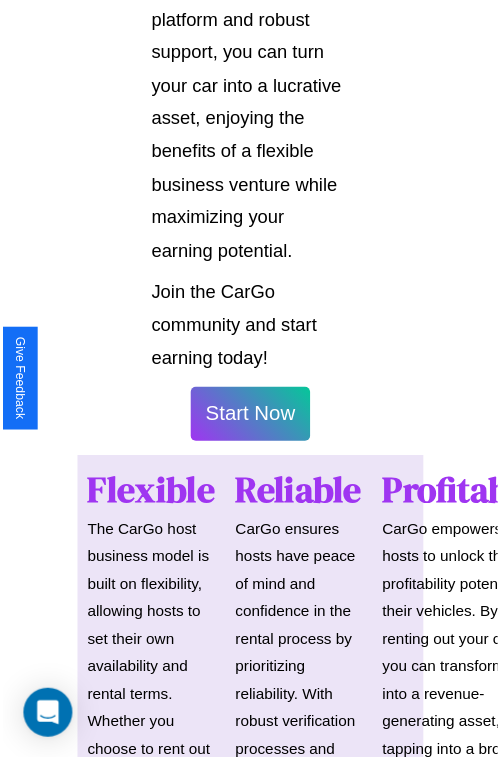 scroll, scrollTop: 1417, scrollLeft: 0, axis: vertical 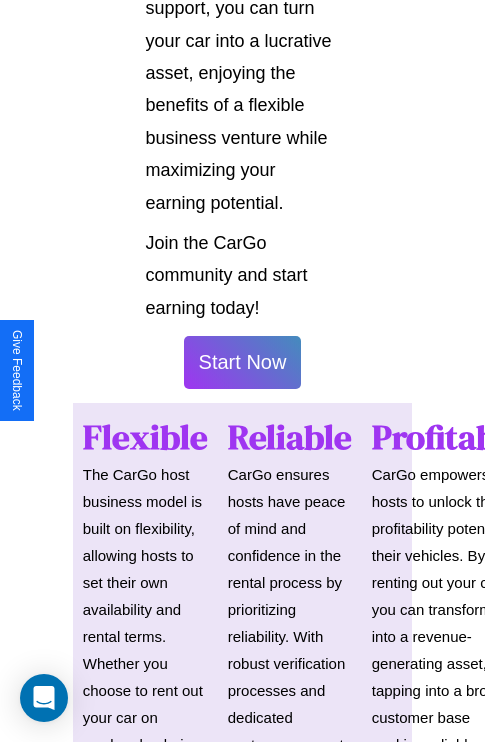 click on "Start Now" at bounding box center (243, 362) 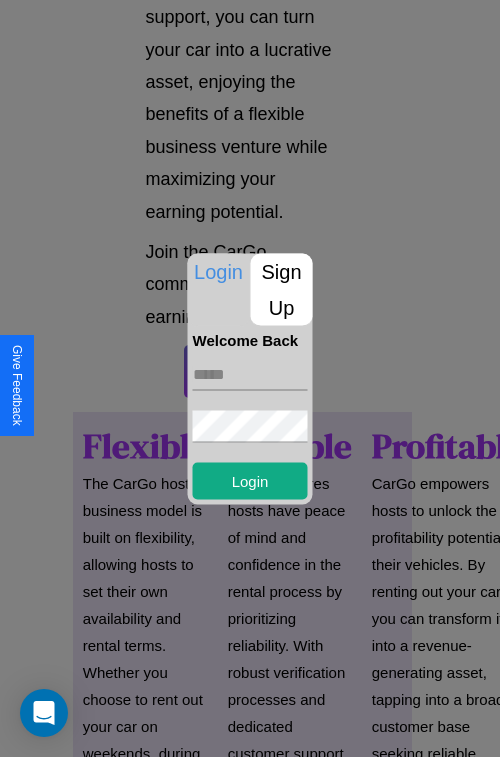 click at bounding box center (250, 374) 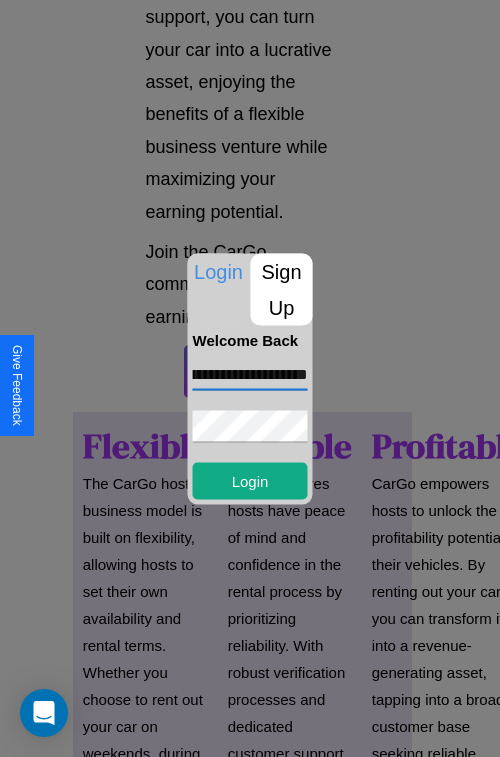scroll, scrollTop: 0, scrollLeft: 89, axis: horizontal 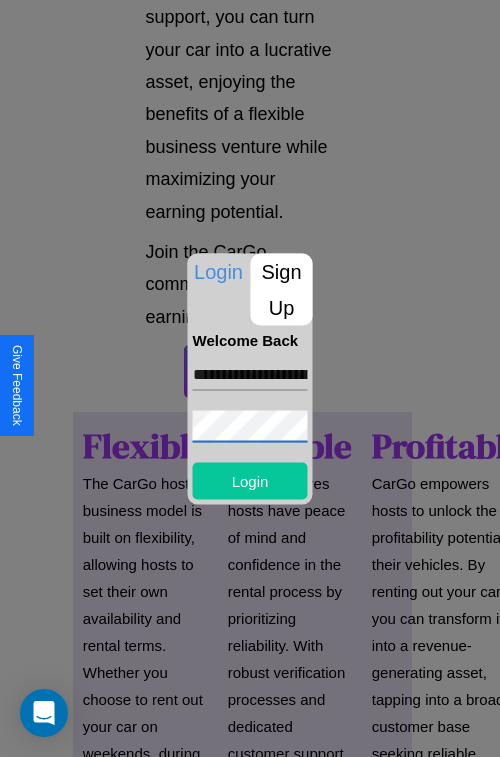 click on "Login" at bounding box center [250, 480] 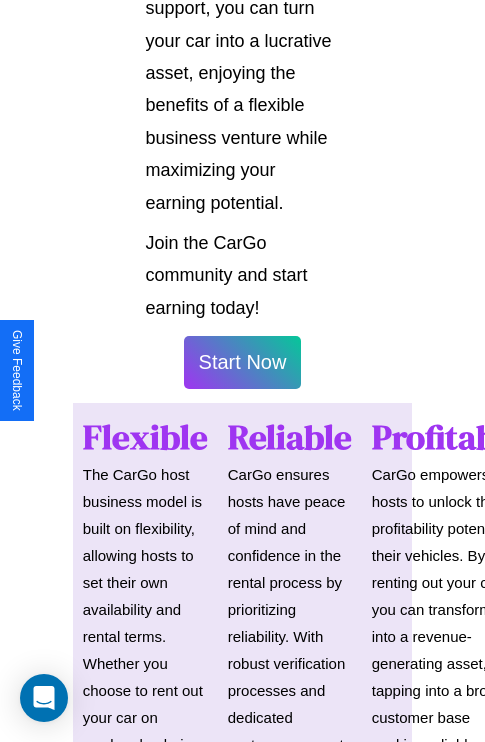 scroll, scrollTop: 1419, scrollLeft: 0, axis: vertical 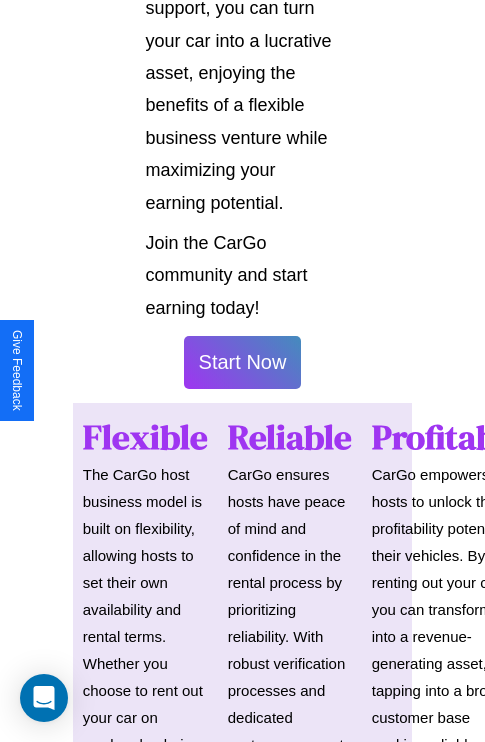click on "Start Now" at bounding box center (243, 362) 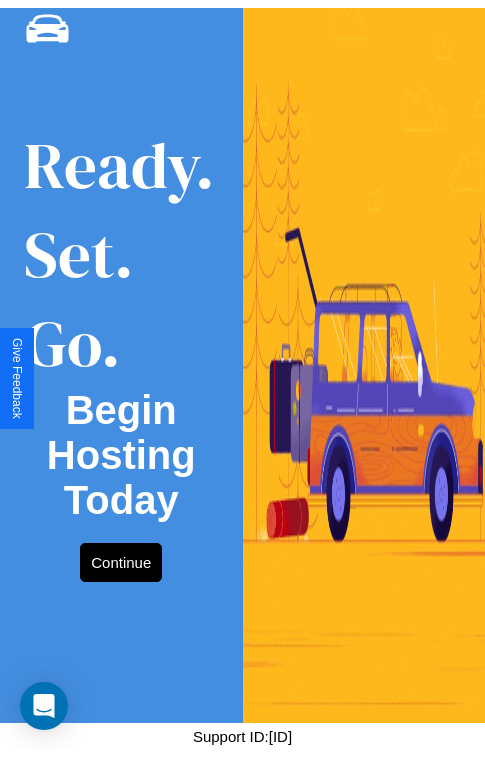 scroll, scrollTop: 0, scrollLeft: 0, axis: both 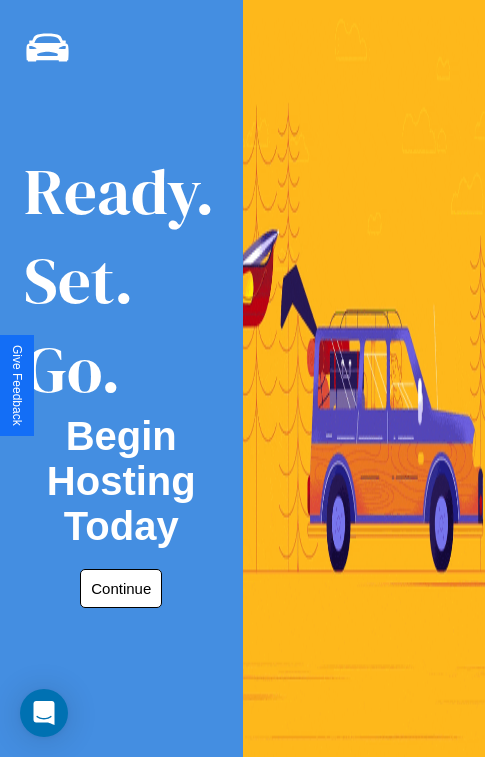 click on "Continue" at bounding box center [121, 588] 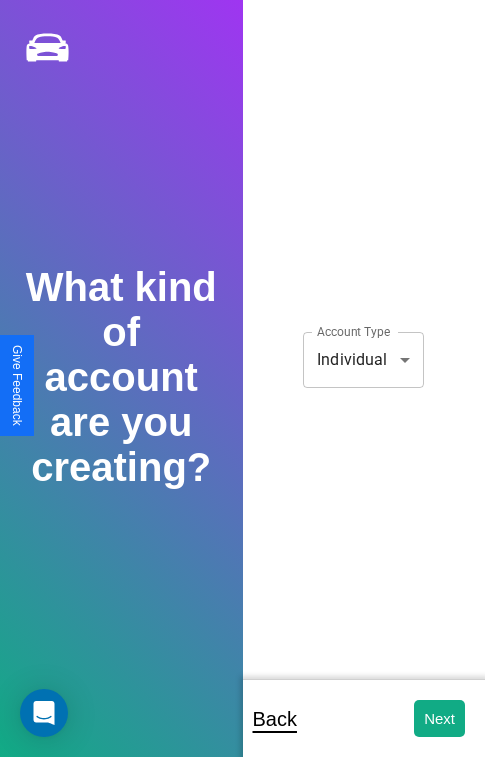 click on "**********" at bounding box center (242, 392) 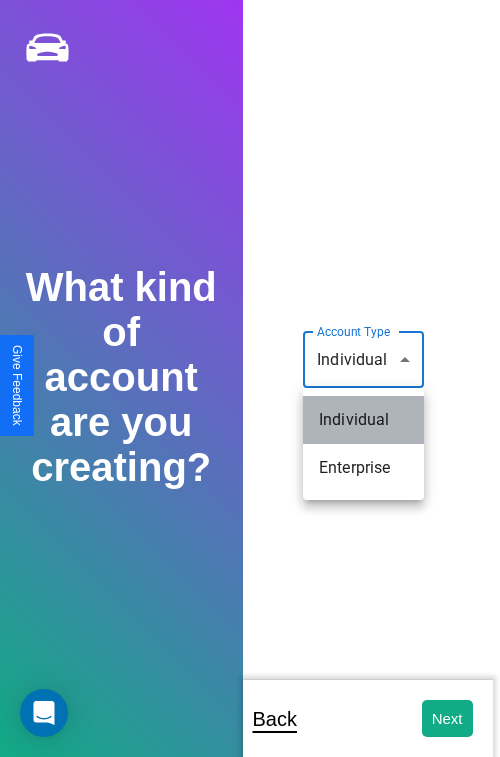 click on "Individual" at bounding box center (363, 420) 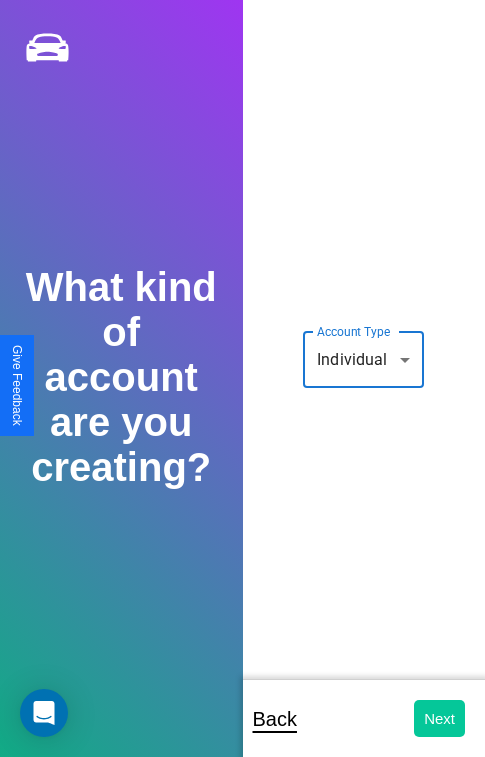 click on "Next" at bounding box center [439, 718] 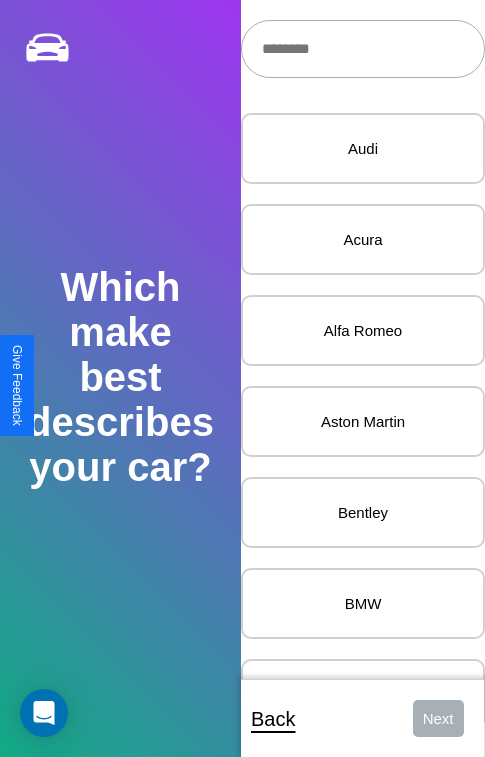 scroll, scrollTop: 27, scrollLeft: 0, axis: vertical 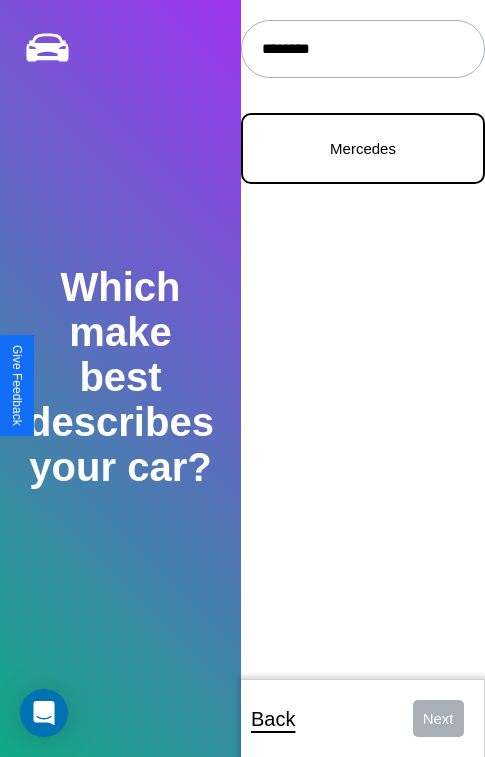 type on "********" 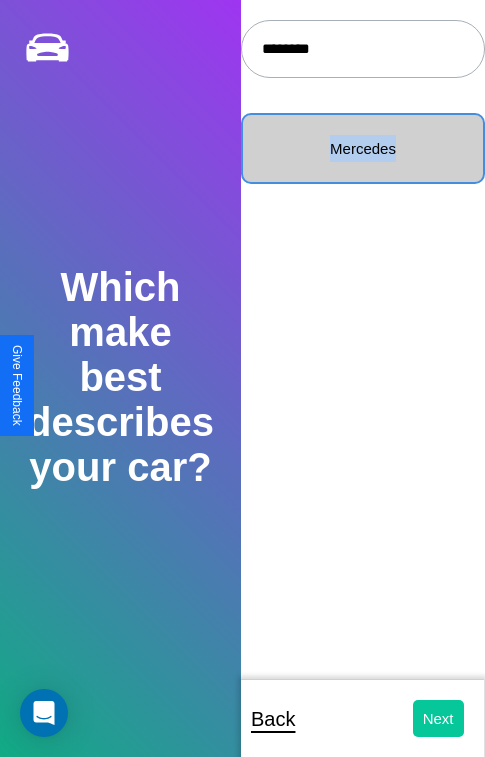 click on "Next" at bounding box center (438, 718) 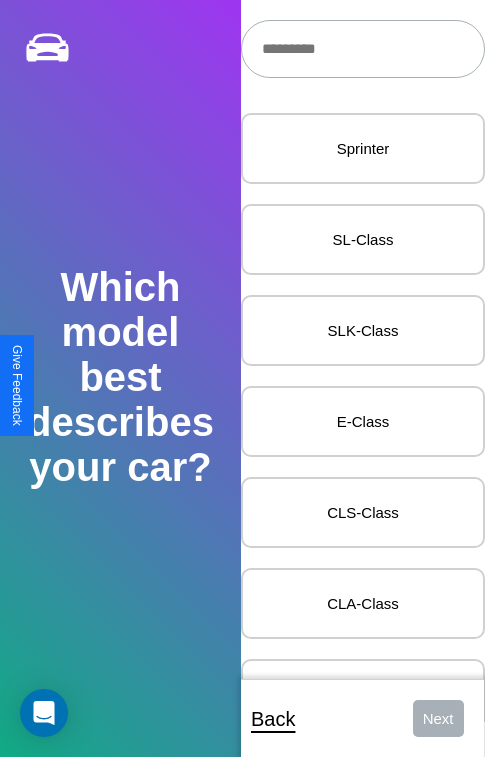 scroll, scrollTop: 24, scrollLeft: 0, axis: vertical 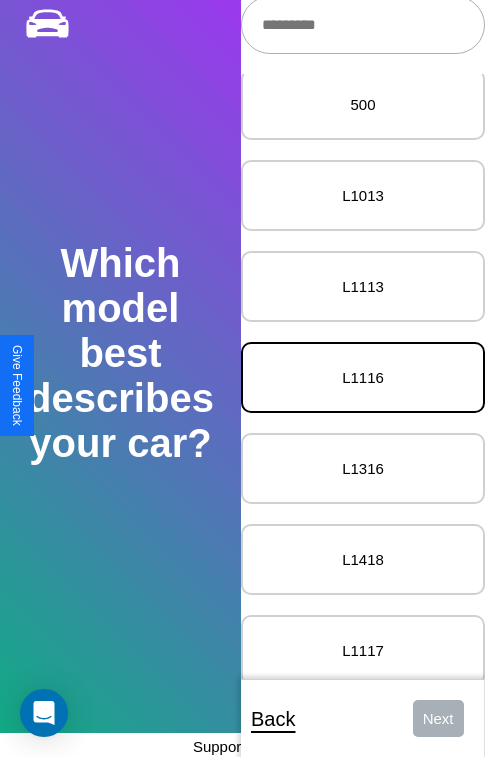 click on "L1116" at bounding box center [363, 377] 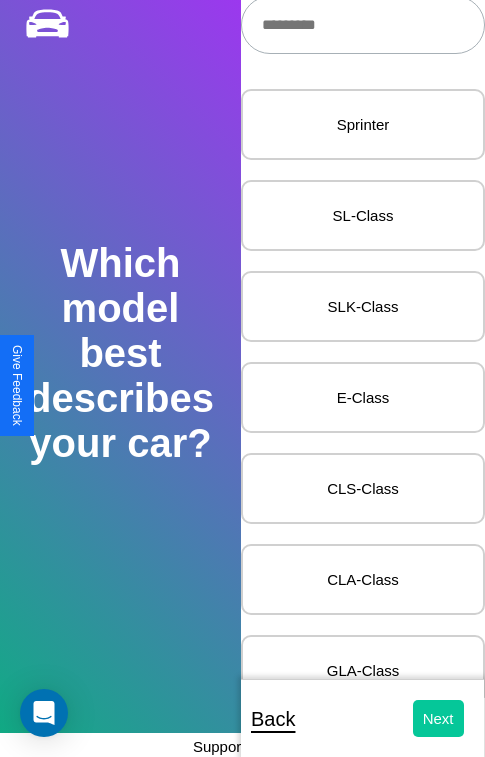 click on "Next" at bounding box center [438, 718] 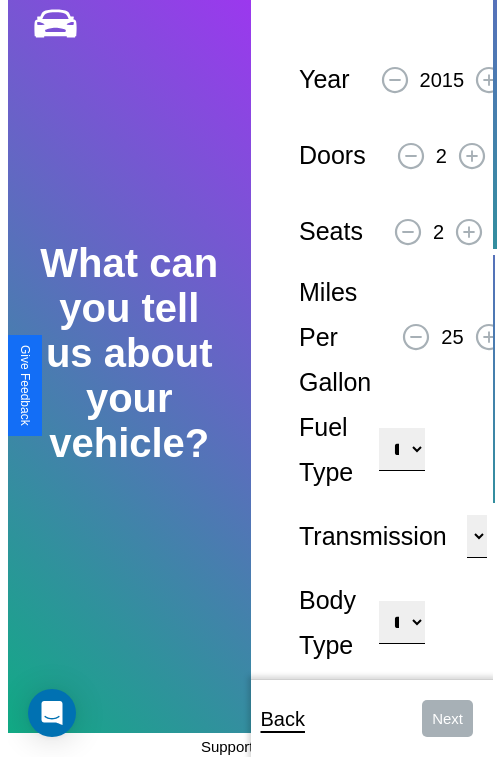 scroll, scrollTop: 0, scrollLeft: 0, axis: both 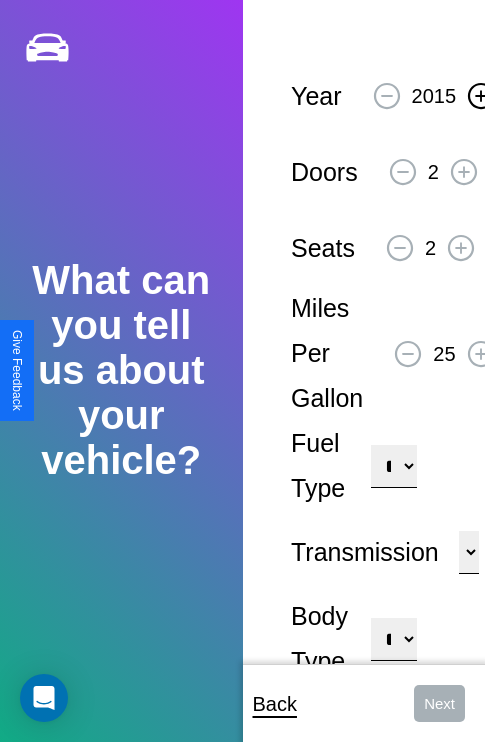 click 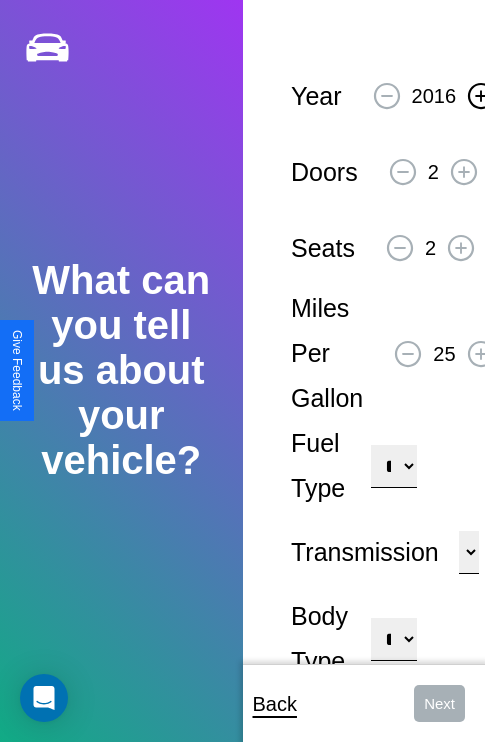 click 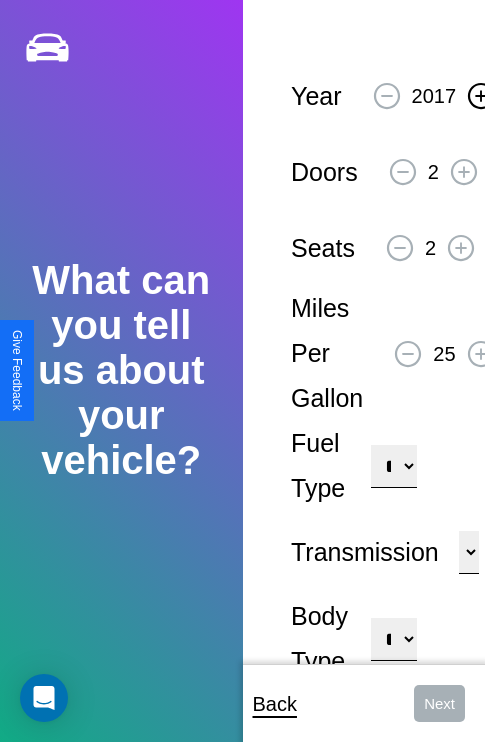 click 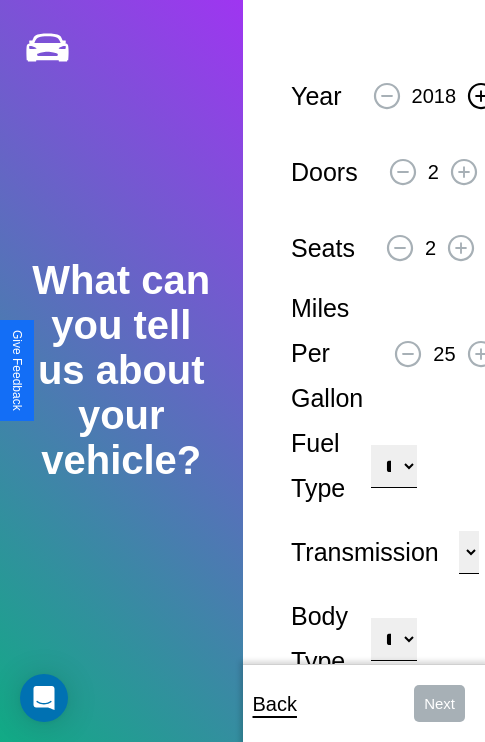 click 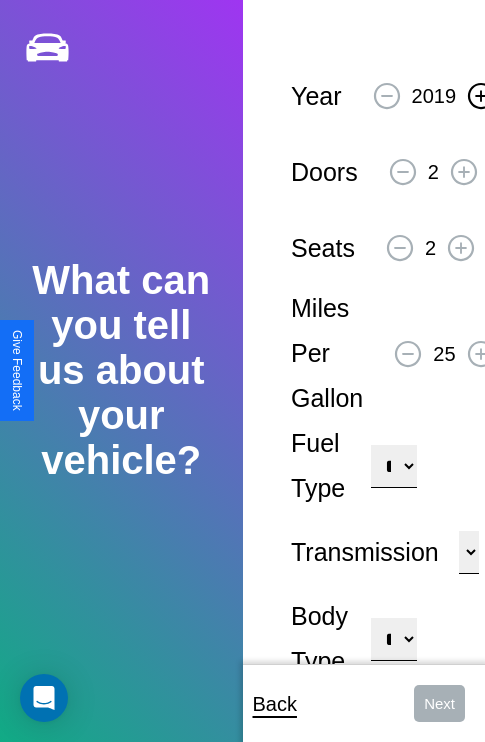 click 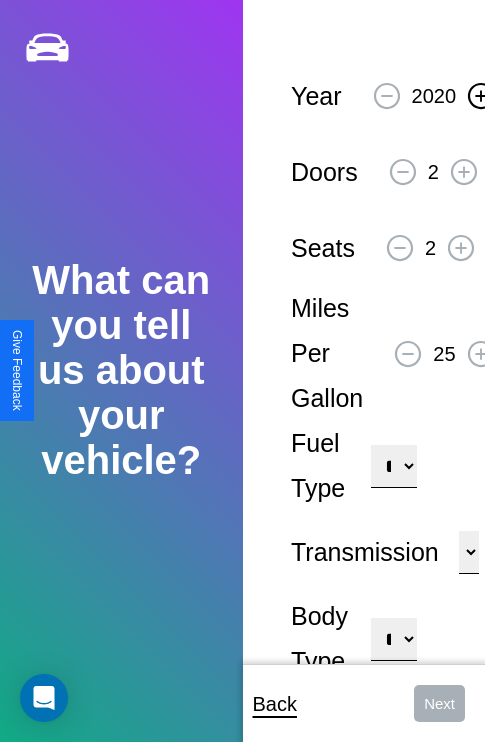 click 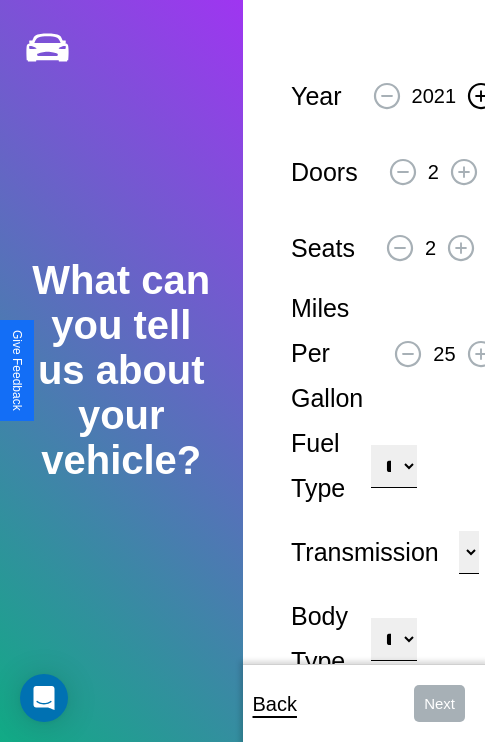 click 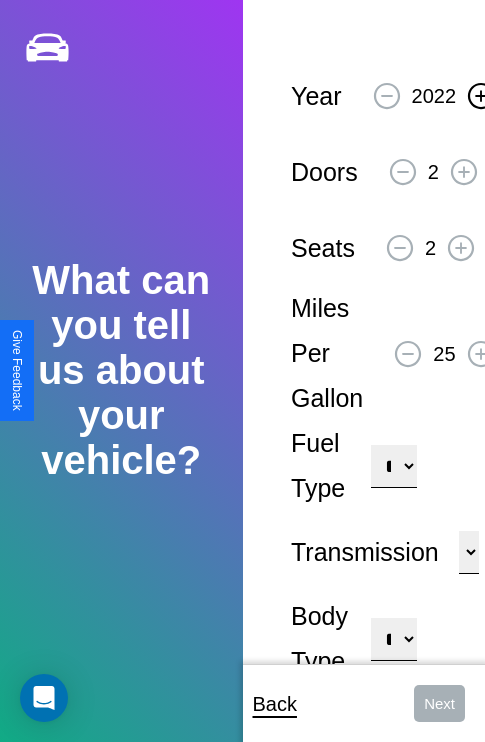 click 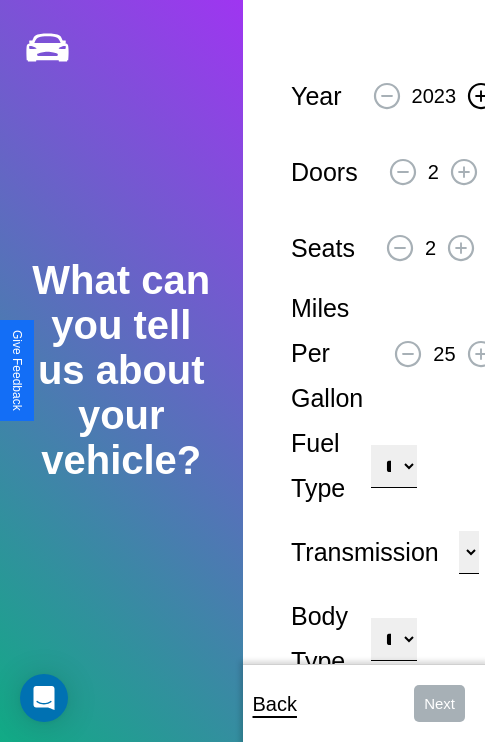 click 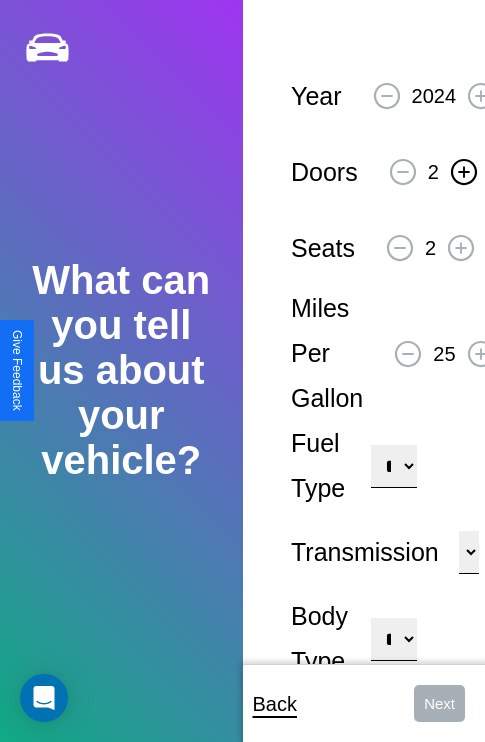 click 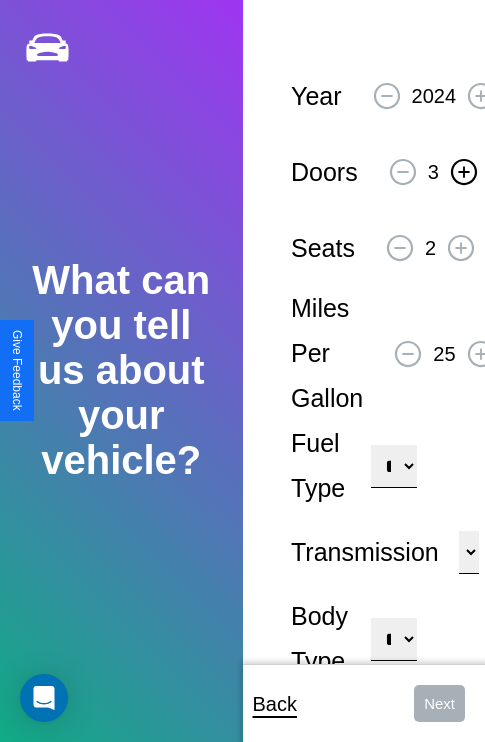 click 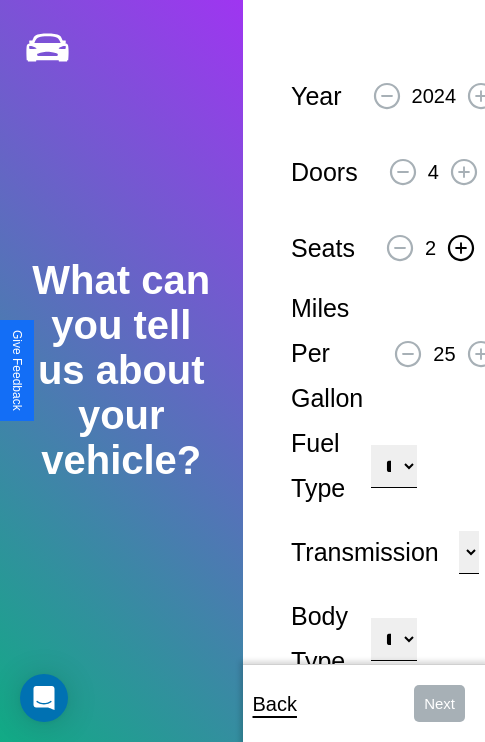 click 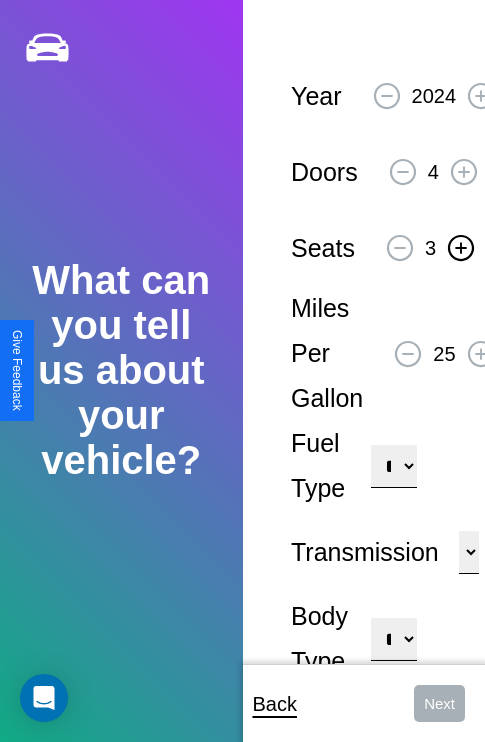 click 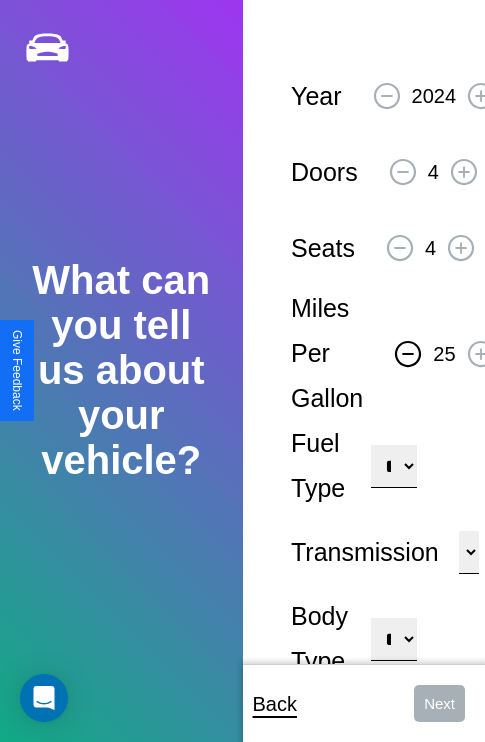 click 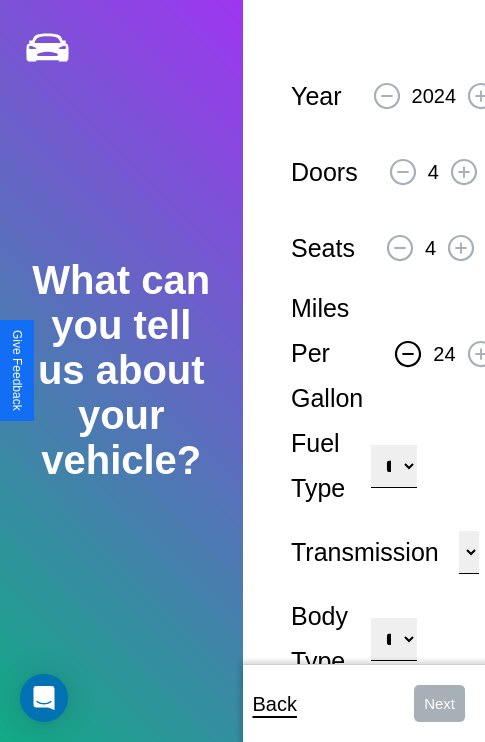 click 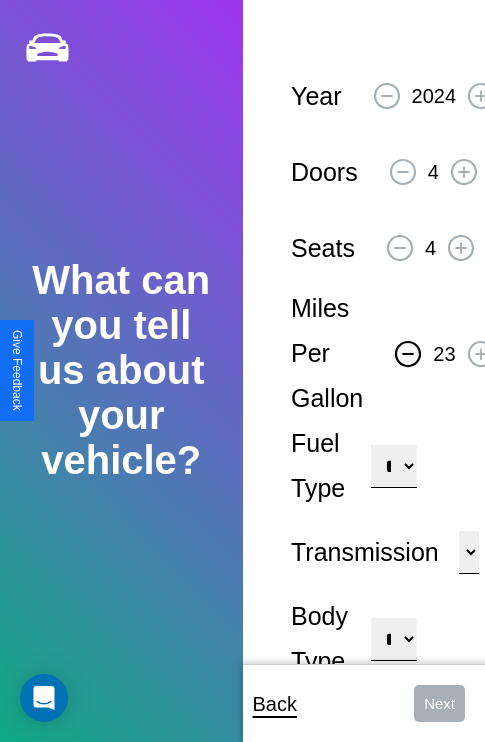click 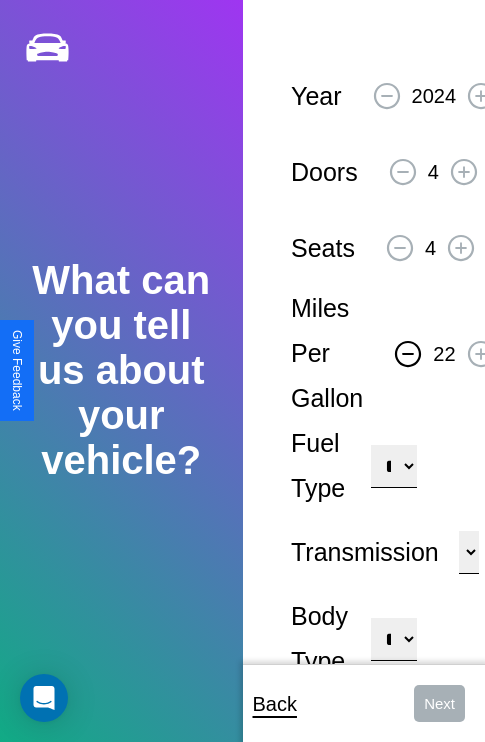 click 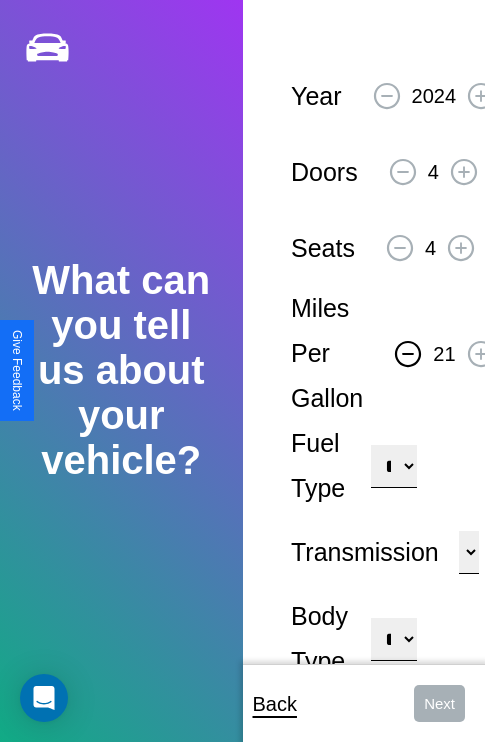 click 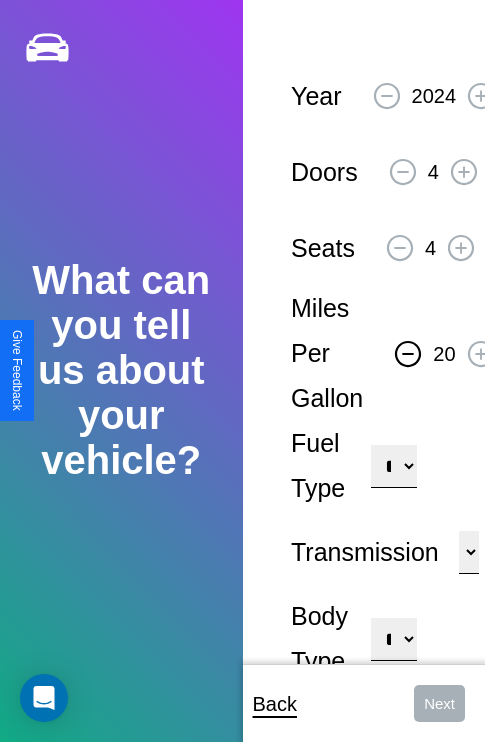 click 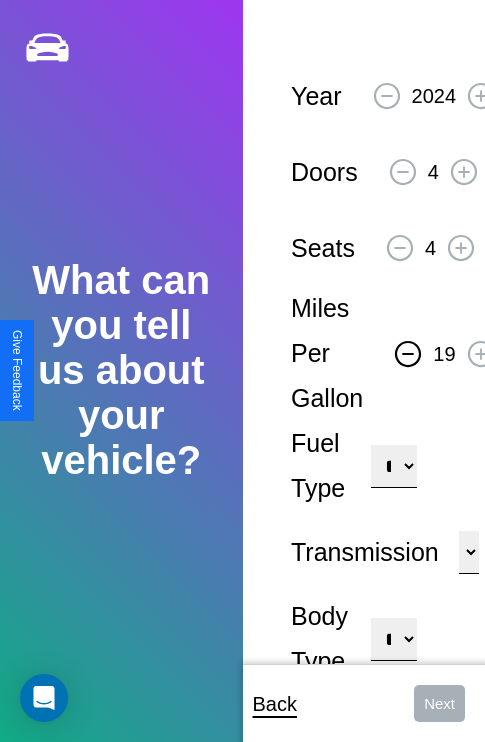 click 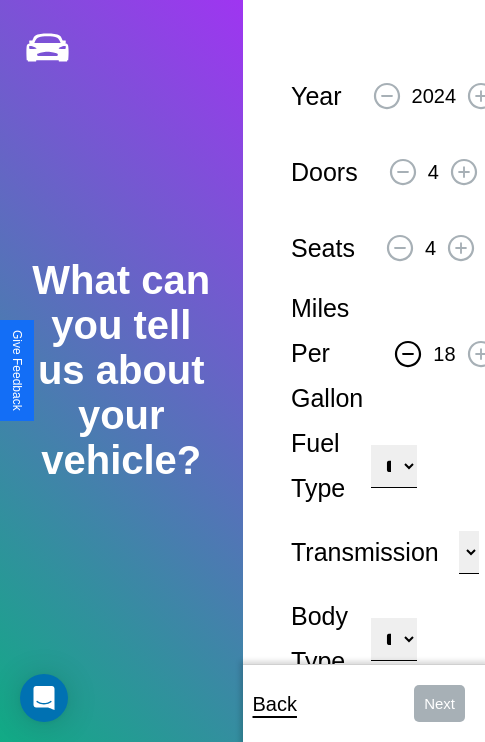 click on "**********" at bounding box center (393, 466) 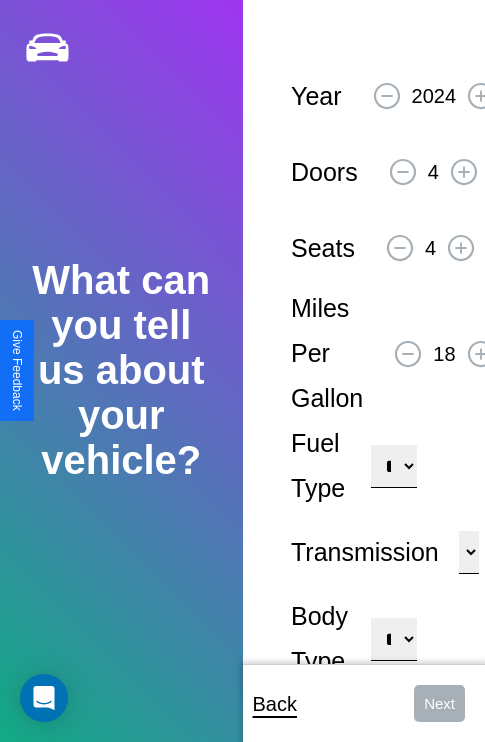select on "***" 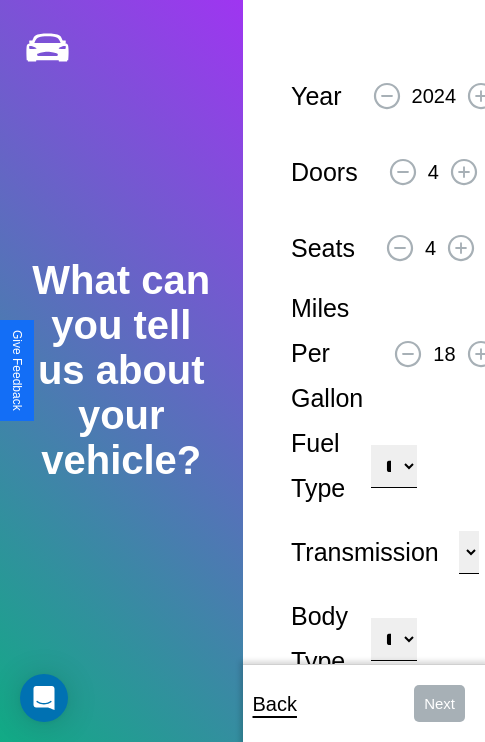 click on "****** ********* ******" at bounding box center (469, 552) 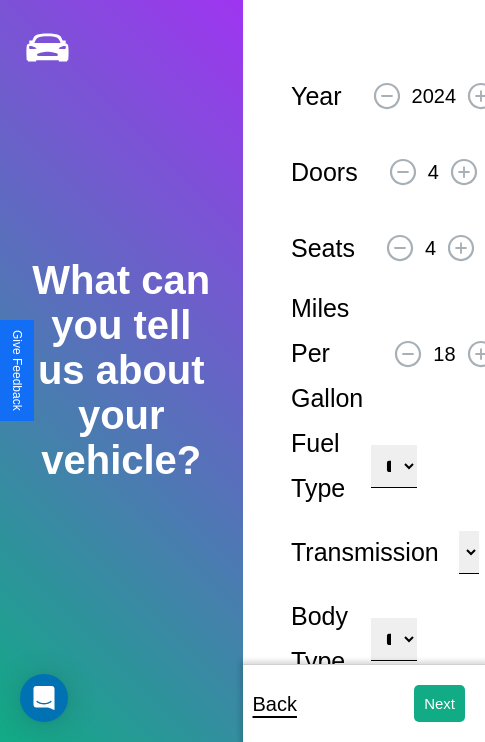 click on "**********" at bounding box center (393, 639) 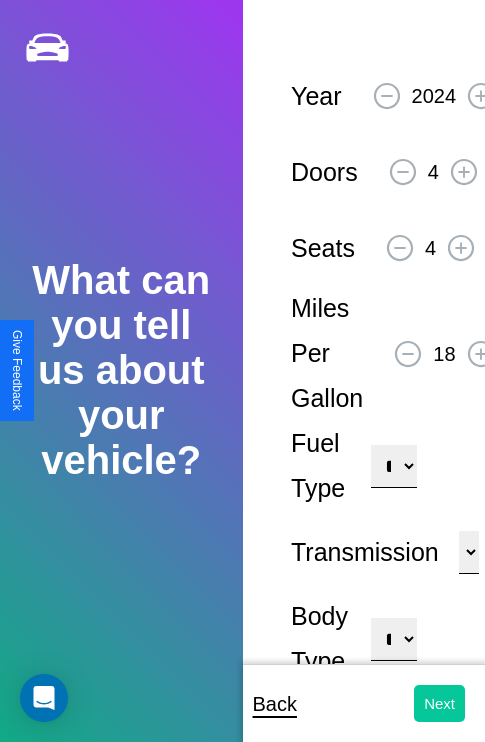 click on "Next" at bounding box center (439, 703) 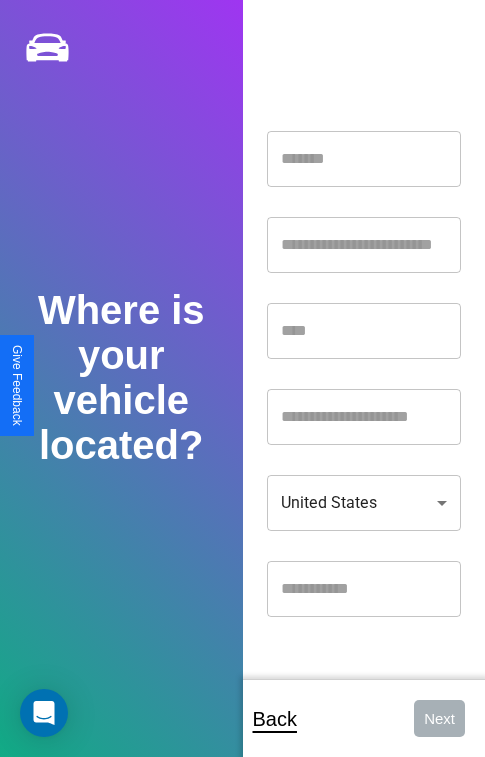 click at bounding box center [364, 159] 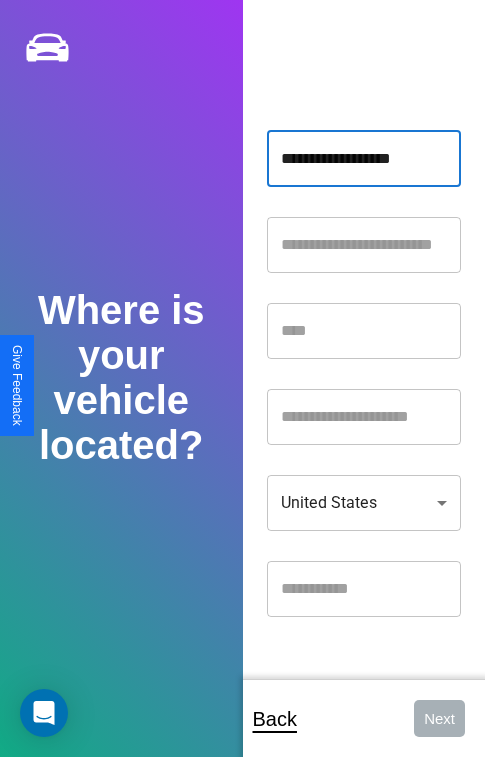 type on "**********" 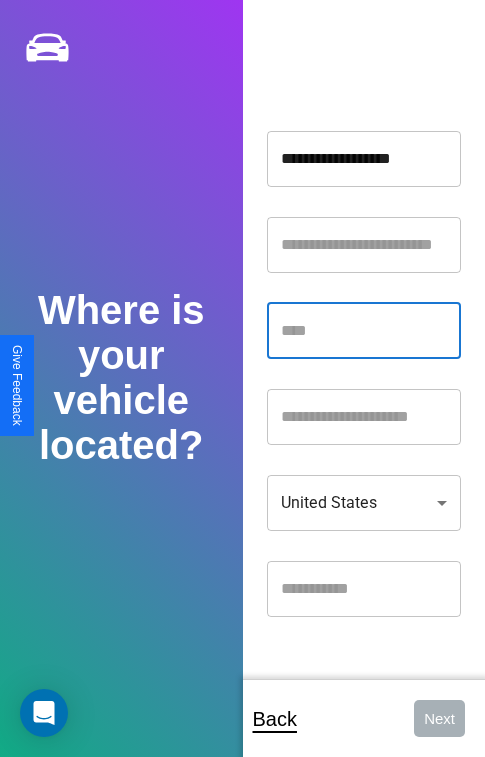 click at bounding box center (364, 331) 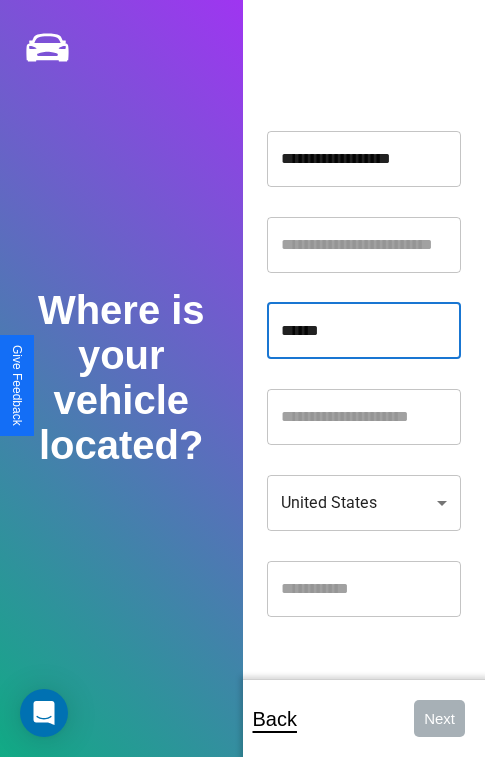 type on "******" 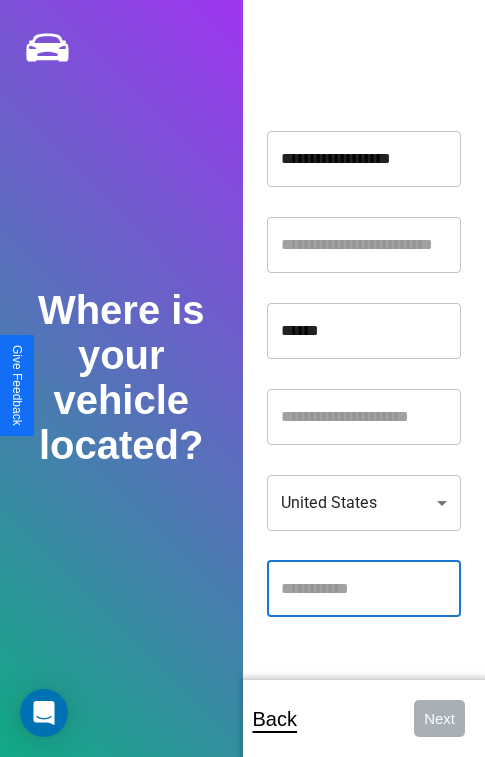 click at bounding box center (364, 589) 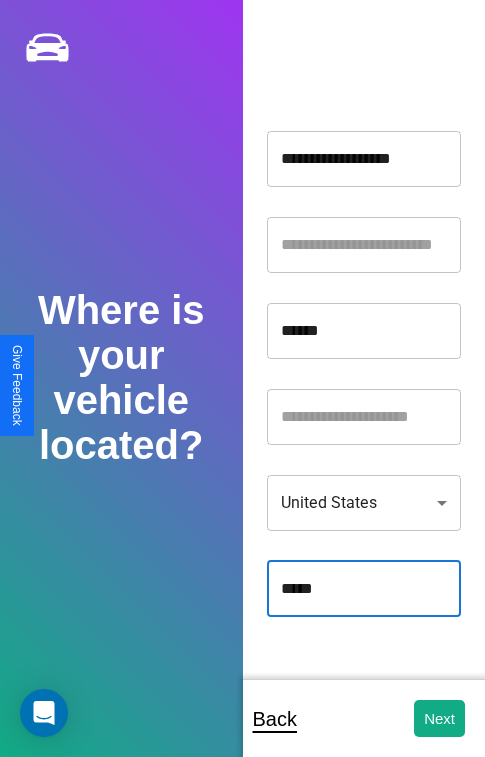 type on "*****" 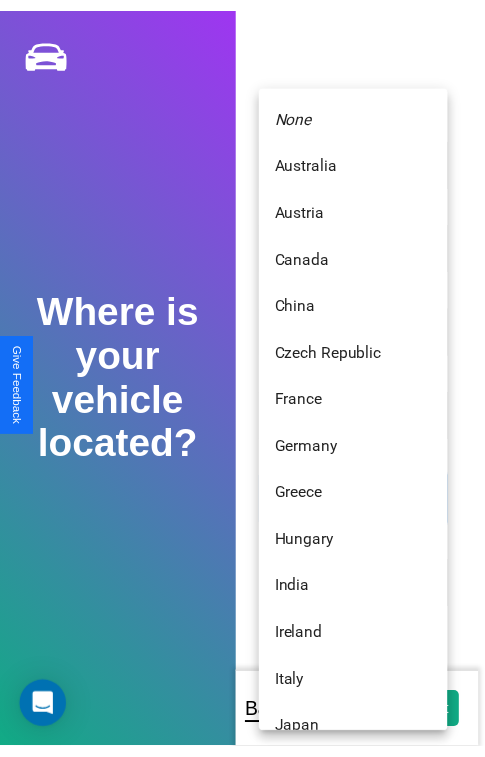 scroll, scrollTop: 459, scrollLeft: 0, axis: vertical 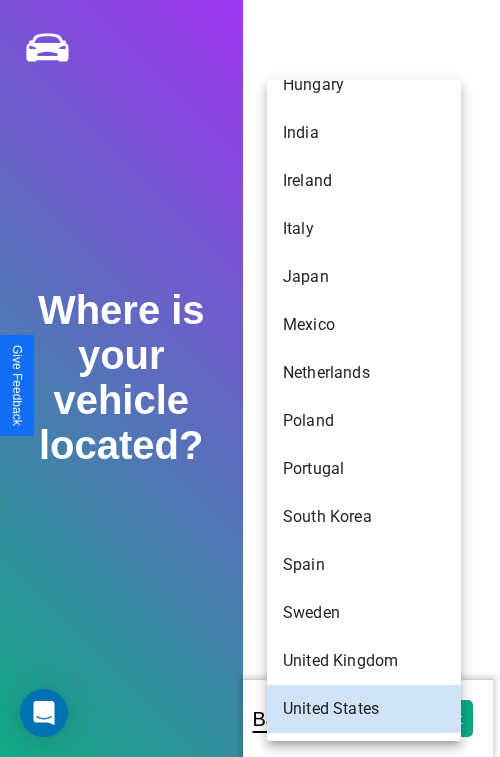 click on "Ireland" at bounding box center [364, 181] 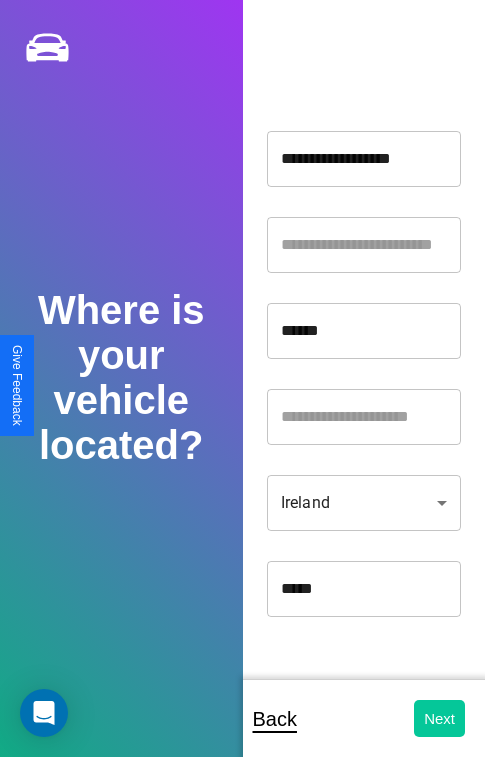 click on "Next" at bounding box center [439, 718] 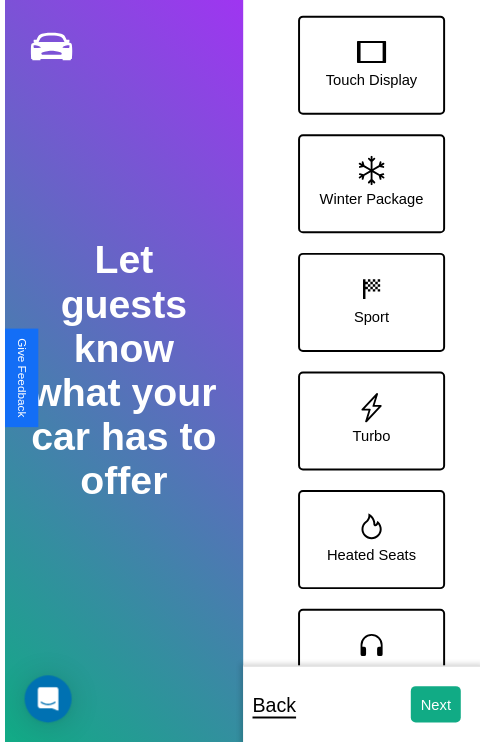 scroll, scrollTop: 249, scrollLeft: 0, axis: vertical 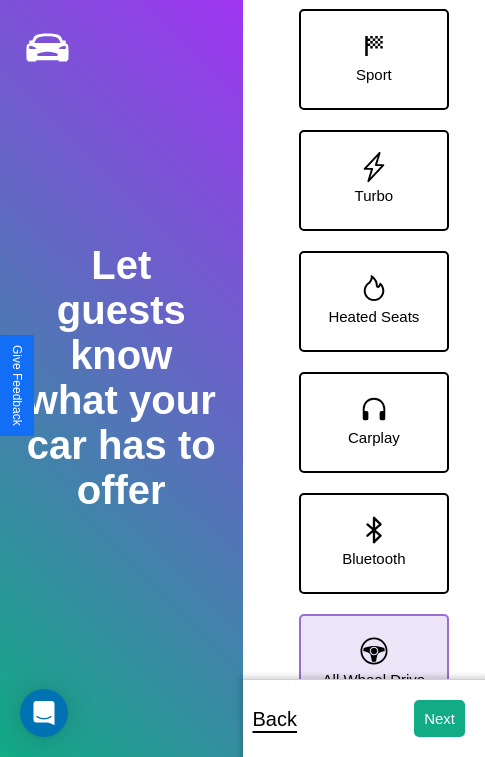 click 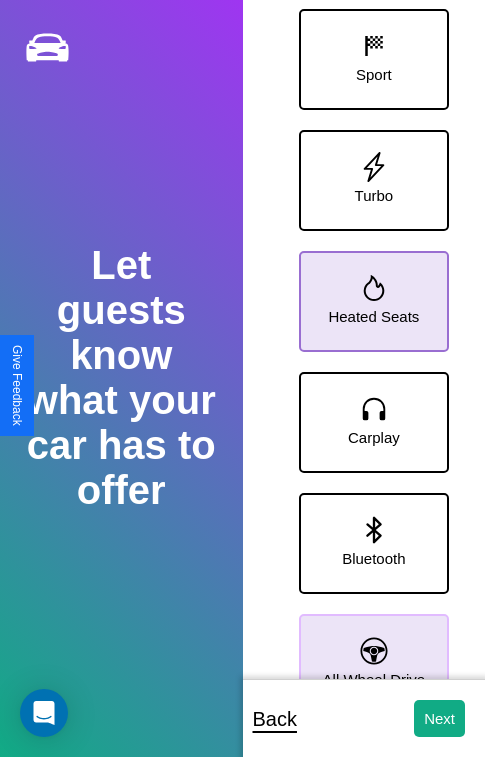 click 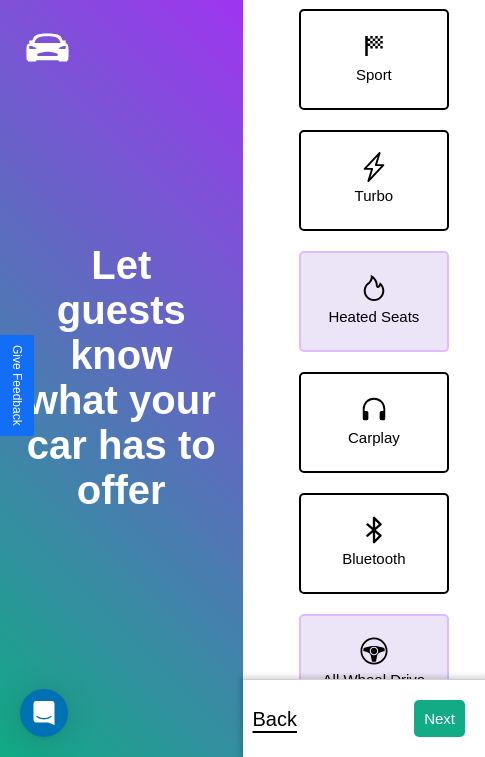 click 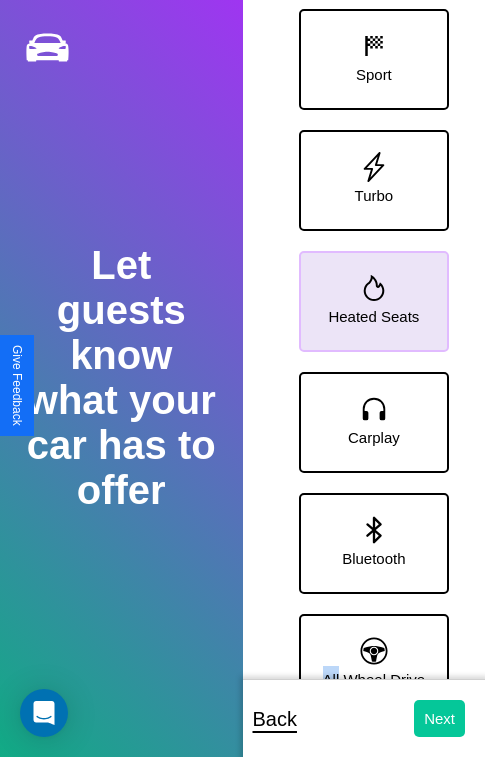 click on "Next" at bounding box center (439, 718) 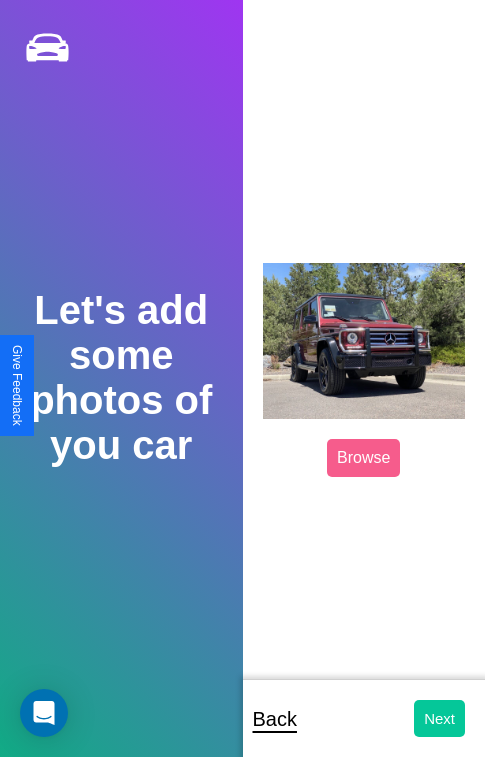 click on "Next" at bounding box center [439, 718] 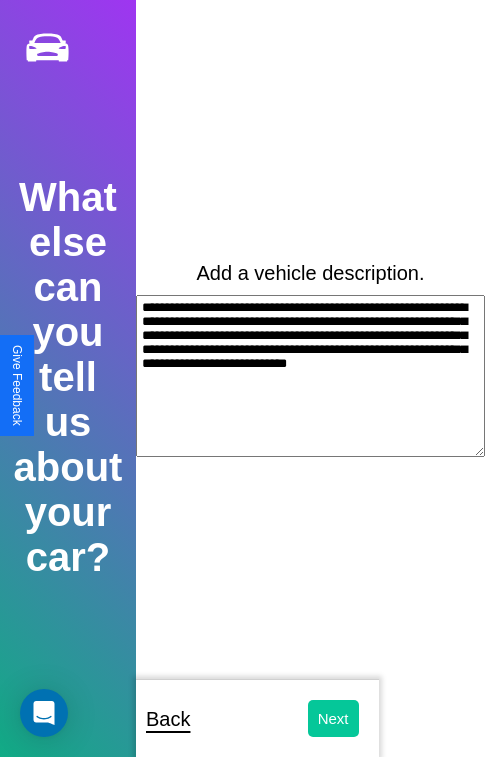type on "**********" 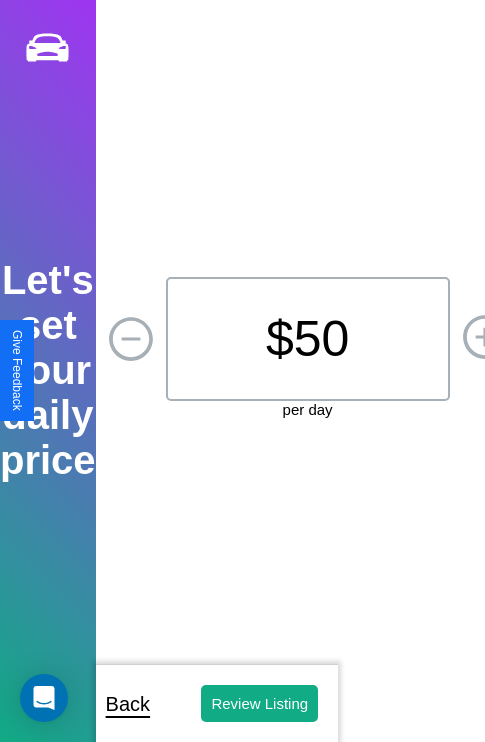 click on "$ 50" at bounding box center (308, 339) 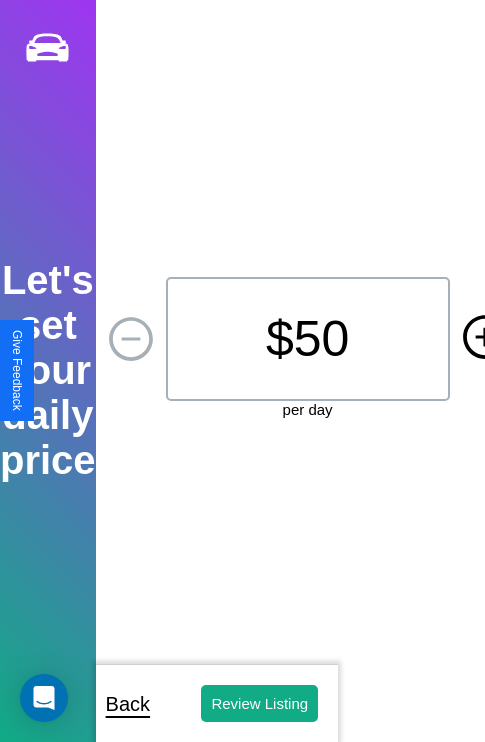 click 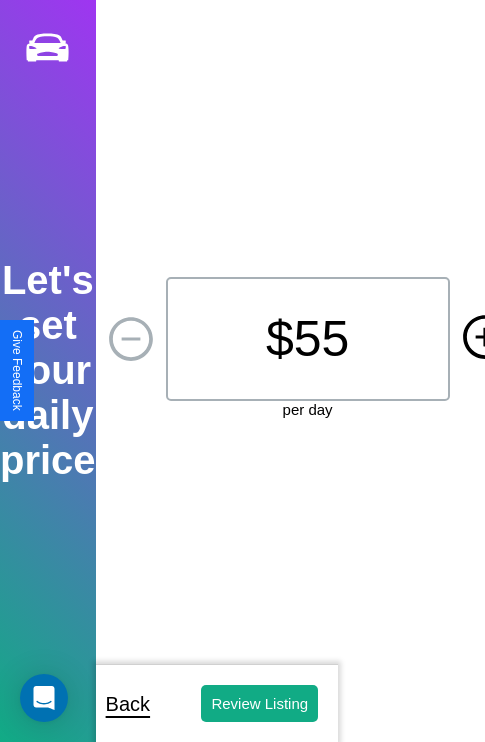 click 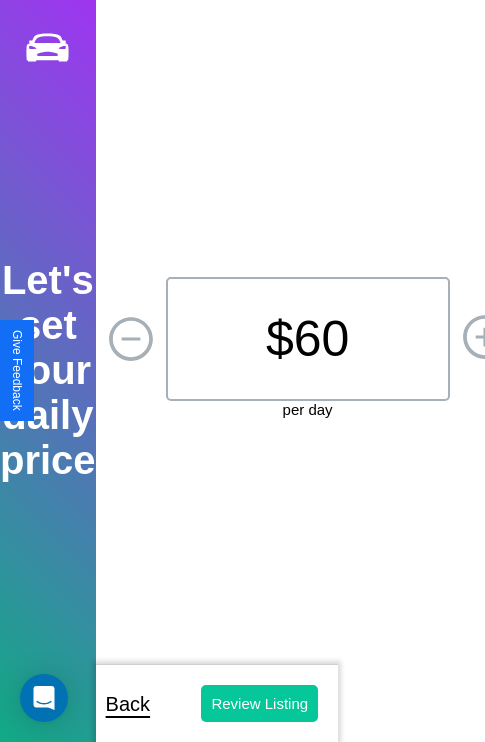 click on "Review Listing" at bounding box center (259, 703) 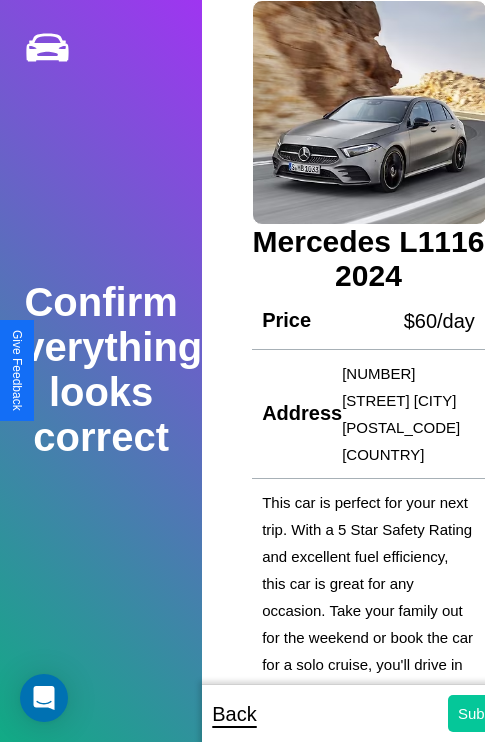 click on "Submit" at bounding box center (481, 713) 